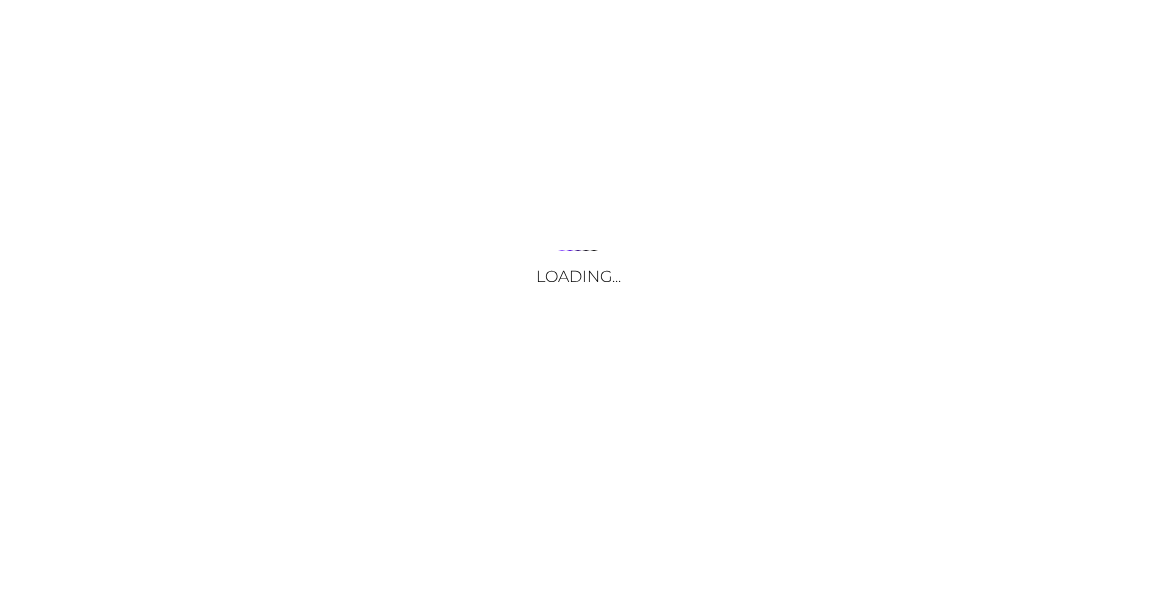 scroll, scrollTop: 0, scrollLeft: 0, axis: both 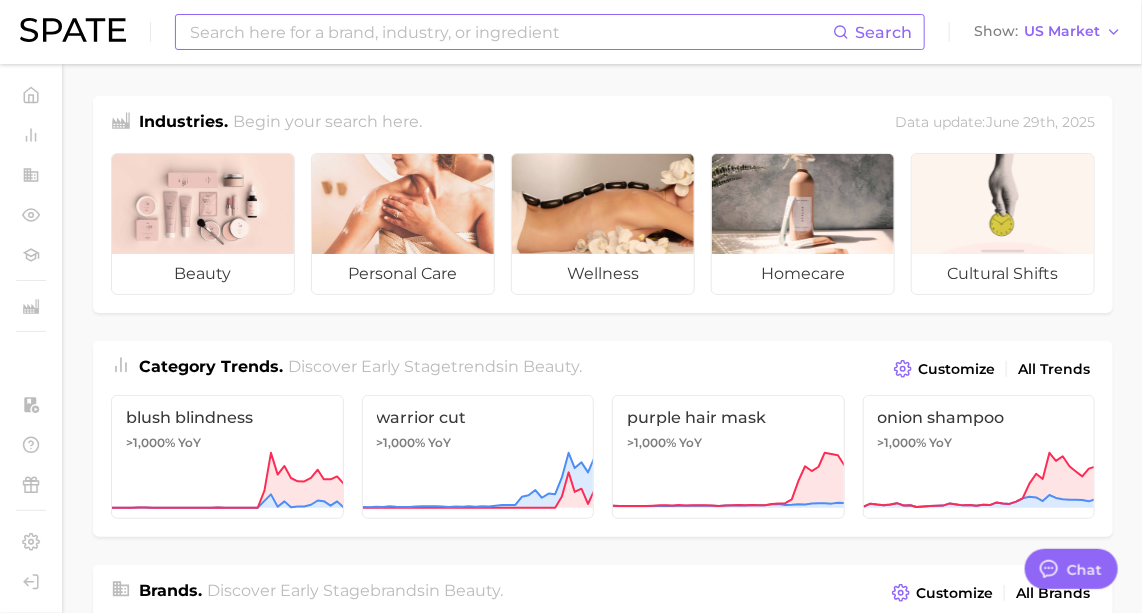 click at bounding box center (510, 32) 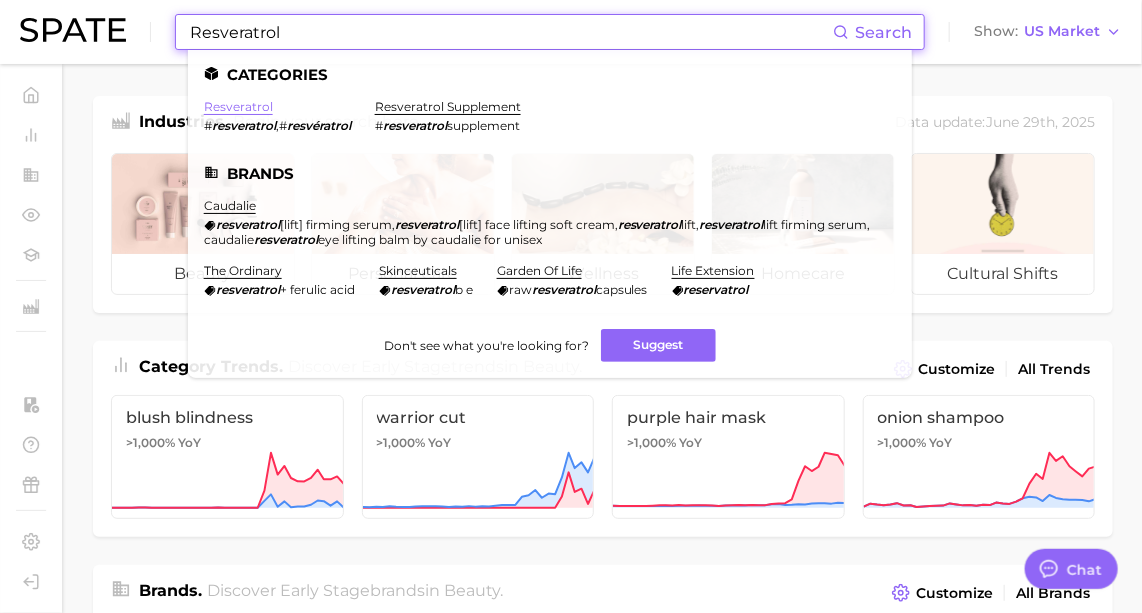 type on "Resveratrol" 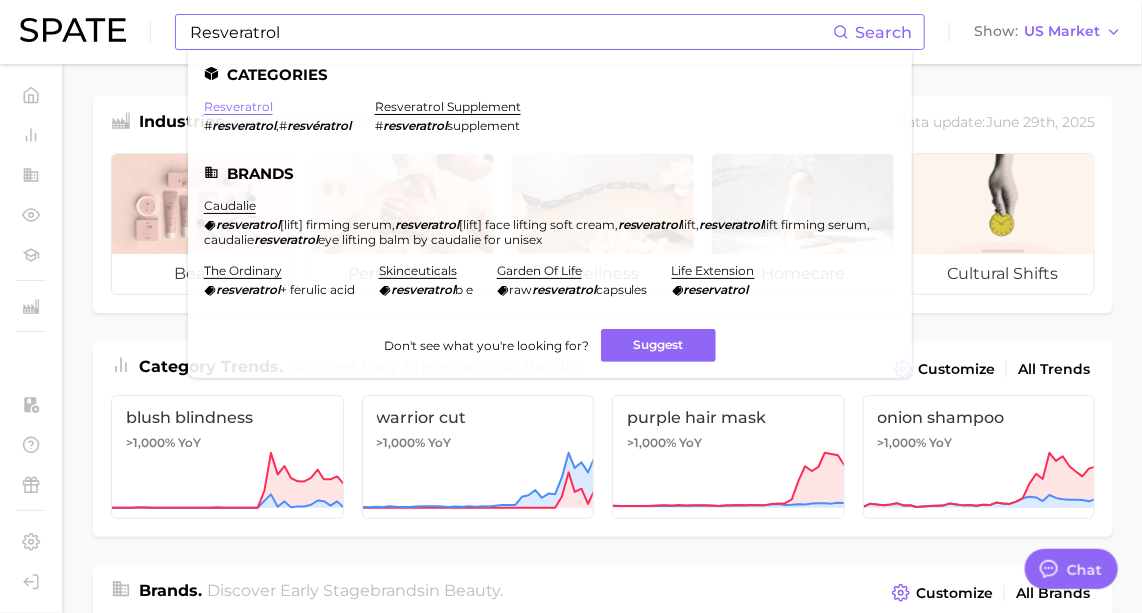 click on "resveratrol" at bounding box center [238, 106] 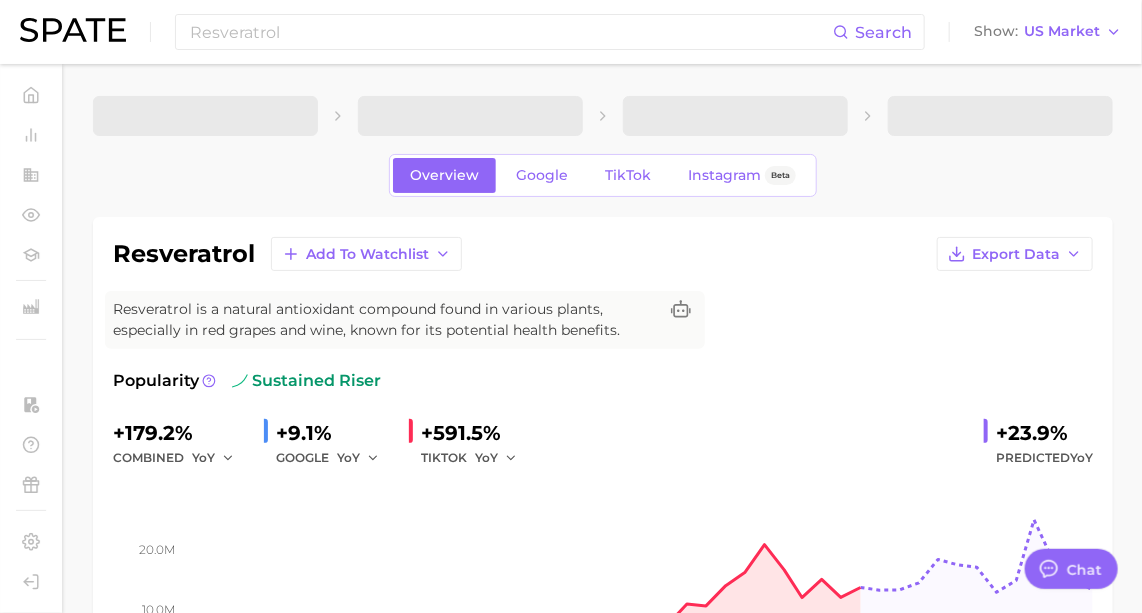 type on "x" 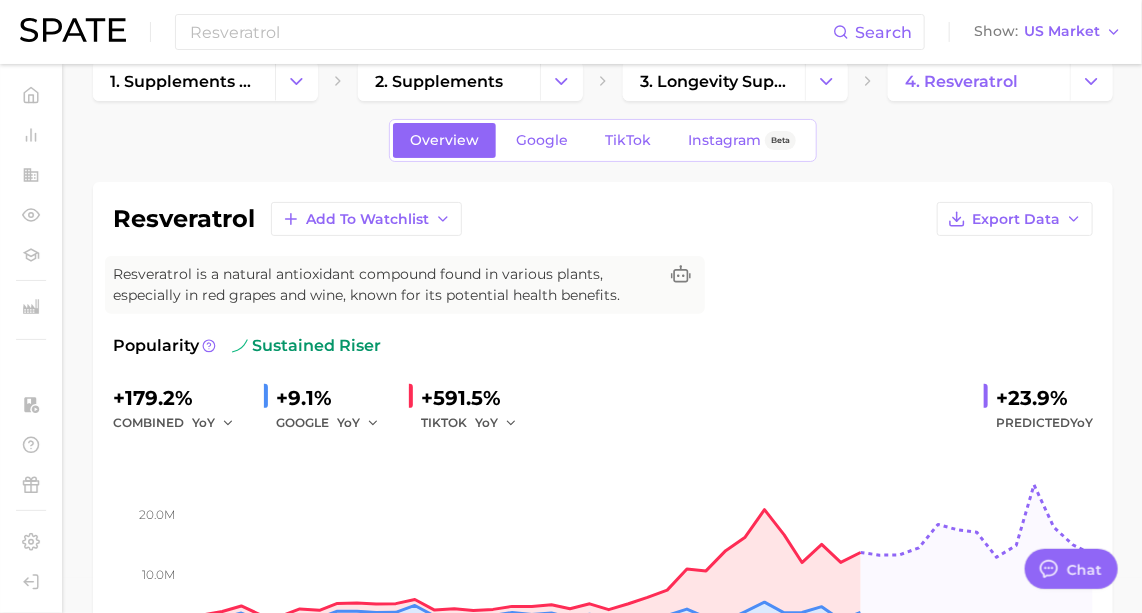 scroll, scrollTop: 0, scrollLeft: 0, axis: both 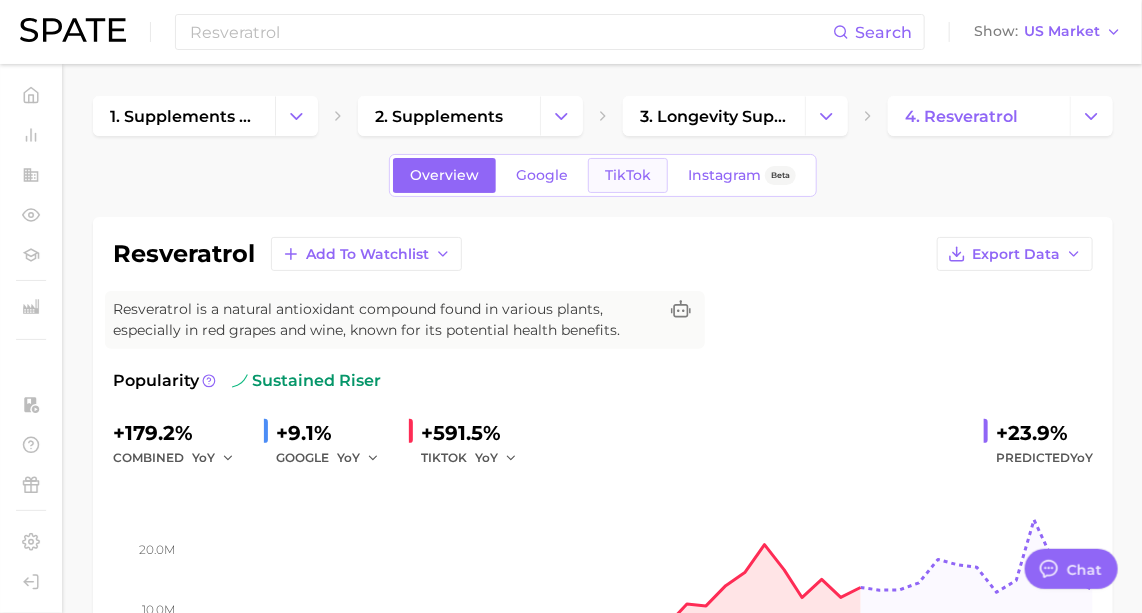 click on "TikTok" at bounding box center [628, 175] 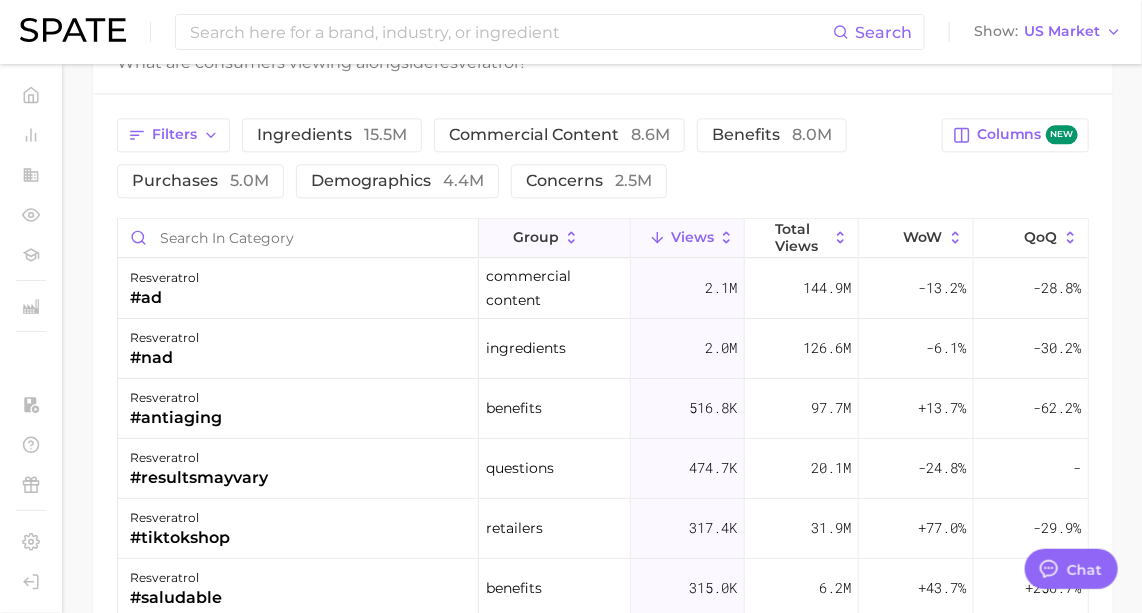 scroll, scrollTop: 1727, scrollLeft: 0, axis: vertical 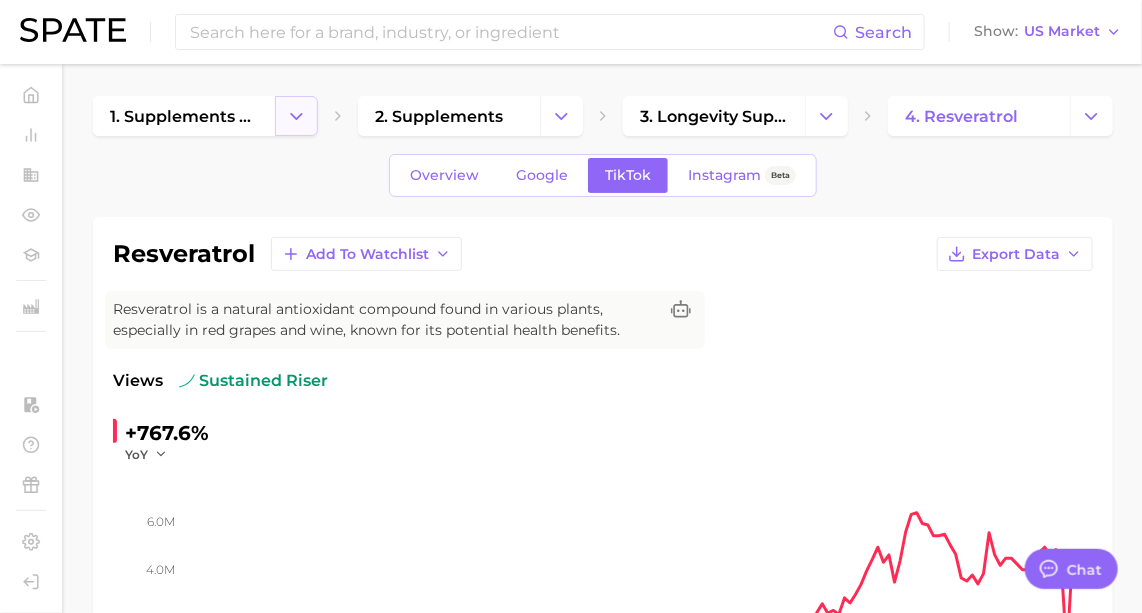 click 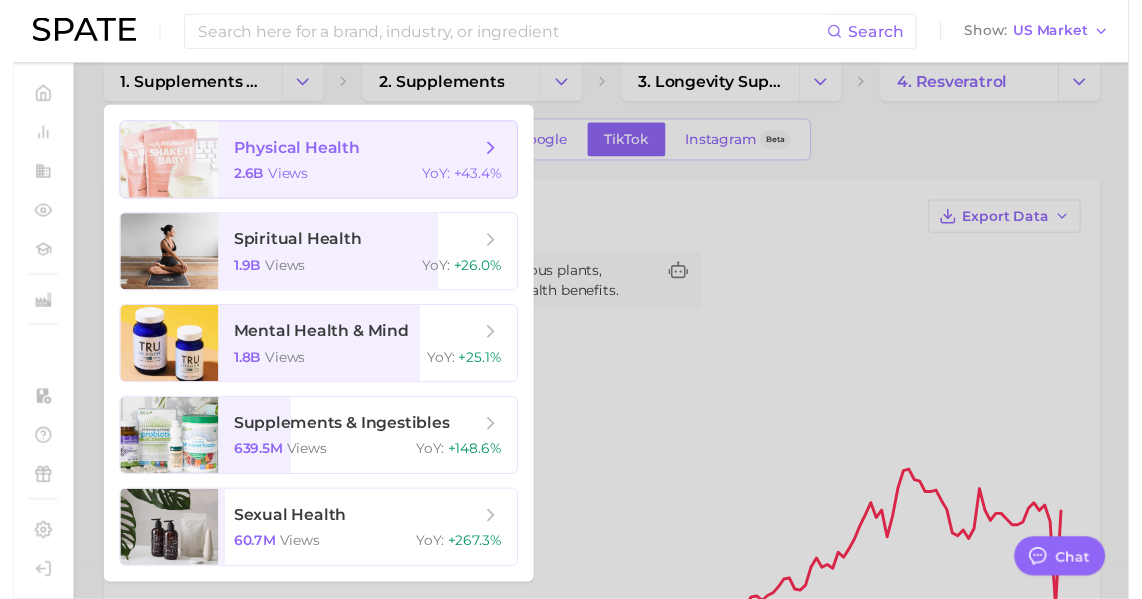 scroll, scrollTop: 0, scrollLeft: 0, axis: both 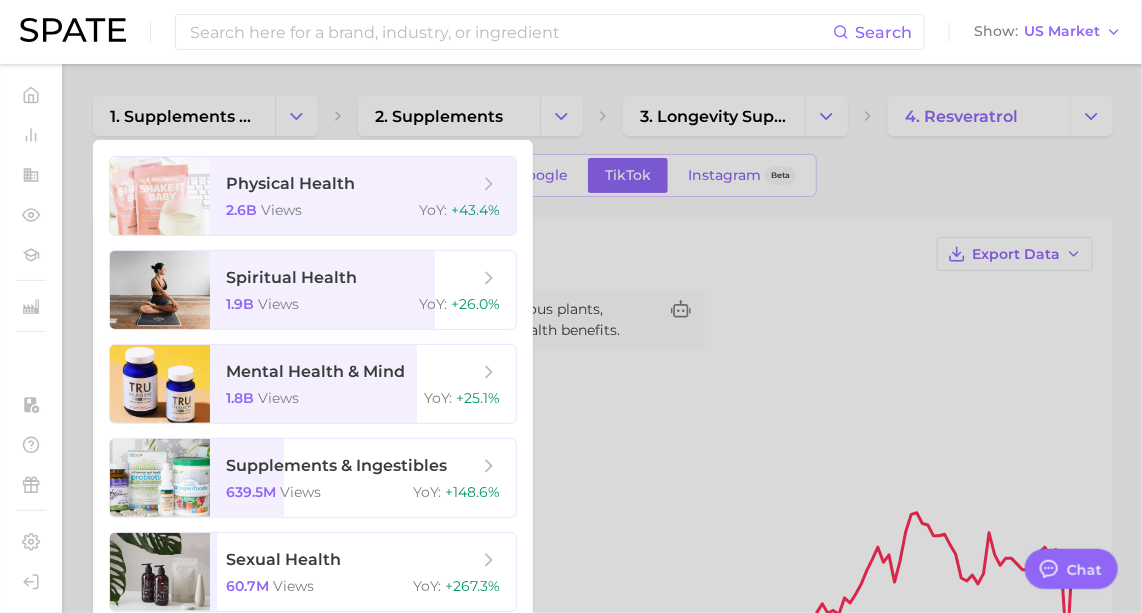 click at bounding box center (571, 306) 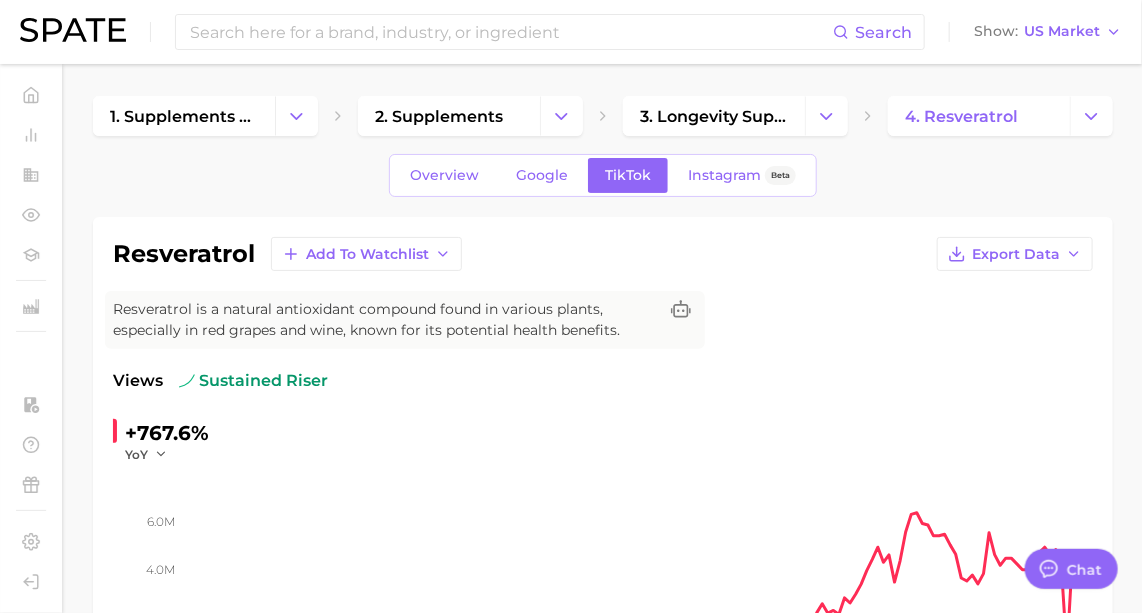 click on "Resveratrol Overview Google TikTok Instagram Beta resveratrol Add to Watchlist Export Data Resveratrol is a natural antioxidant compound found in various plants, especially in red grapes and wine, known for its potential health benefits. Views sustained riser +767.6% YoY 2.0m 4.0m 6.0m 2023 2024 2025 avg. weekly views 3.5m High paid views 91.8% Very high sentiment score 7.3 / 10 Mixed posts 25.5k Very high engagement 1.6% Very low TikTok shop 91.7% Very high Show more Top Hashtags for resveratrol by Views high to low View As Text Export Data # resveratrol Top Posts for resveratrol Export Data Views: Jul 20 - 27 Positive 1 Mixed 1 Negative 0 Columns new view post on TikTok paid Views 557.0k view post on TikTok Views 132.6k view post on TikTok paid Views 98.1k view post on TikTok 7 paid Views 60.3k view post on TikTok paid Views 60.3k Show more posts Related Hashtags Brand Hashtags Creators Related Hashtags 1938 total resveratrol" at bounding box center [603, 1323] 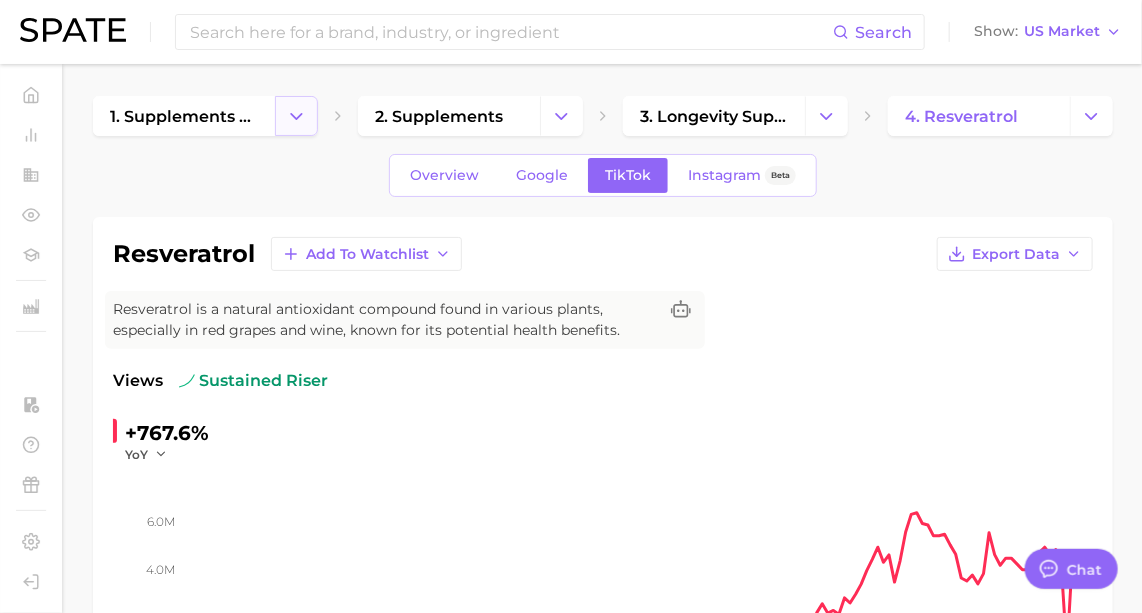 click 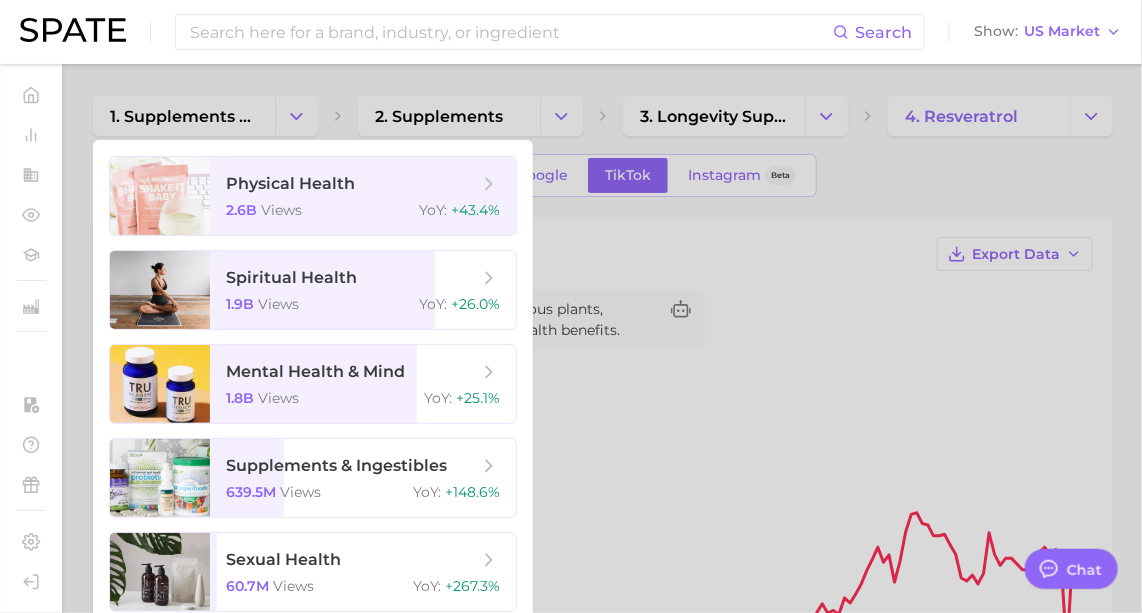 click at bounding box center (571, 306) 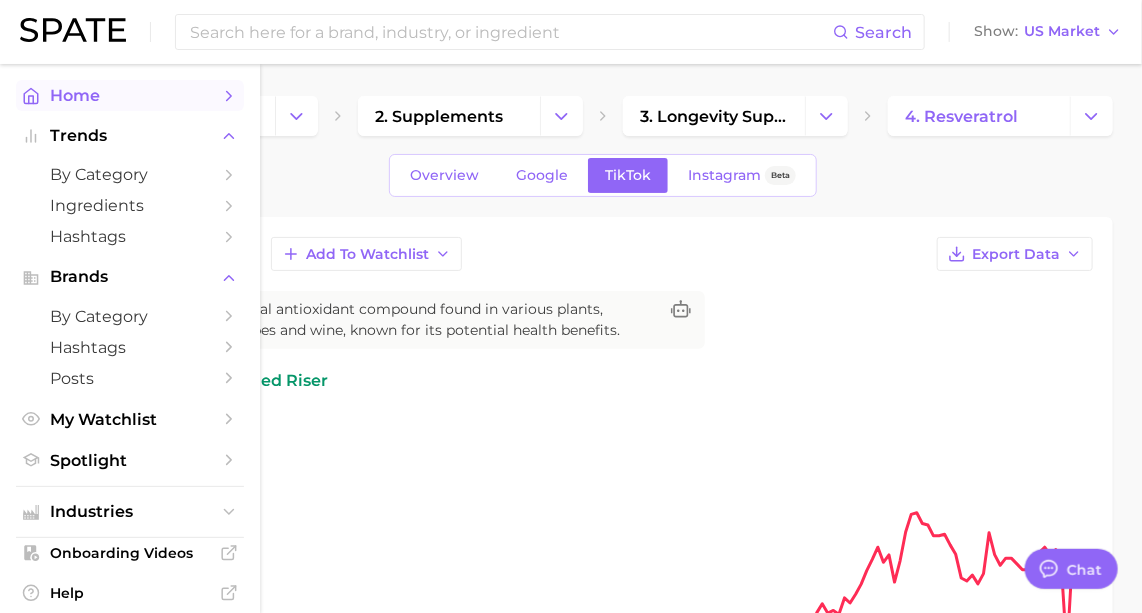 click on "Home" at bounding box center [130, 95] 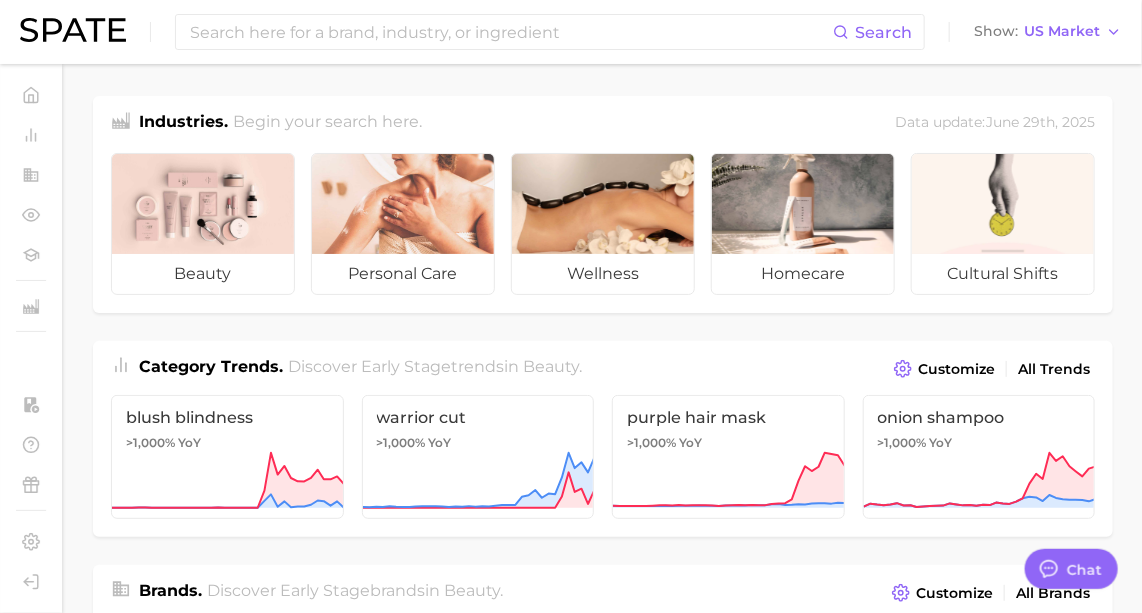 click on "Industries. Begin your search here. Data update: June 29th, 2025 beauty personal care wellness homecare cultural shifts Category Trends . Discover Early Stage trends in beauty . Customize All Trends blush blindness >1,000% YoY warrior cut >1,000% YoY purple hair mask >1,000% YoY onion shampoo >1,000% YoY Brands . Discover Early Stage brands in beauty . Customize All Brands jodsone >1,000% YoY personal day >1,000% YoY kiss colors and care >1,000% YoY luxe box >1,000% YoY My Watchlist. Quick access to your lists. New Watchlist All Watchlists You haven't created any watchlists yet Spotlight. Spate's latest reports. All Spotlights UK TikTok Trends To Watch Discover the top trends across beauty, wellness, and personal care on TikTok UK. July 2025 Beauty Tracker with Popularity Index Understand which trends are driving engagement across platforms in the skin, hair, makeup, and fragrance categories. July 2025 Can't find a brand, industry or ingredient? Send Suggestion" at bounding box center [603, 829] 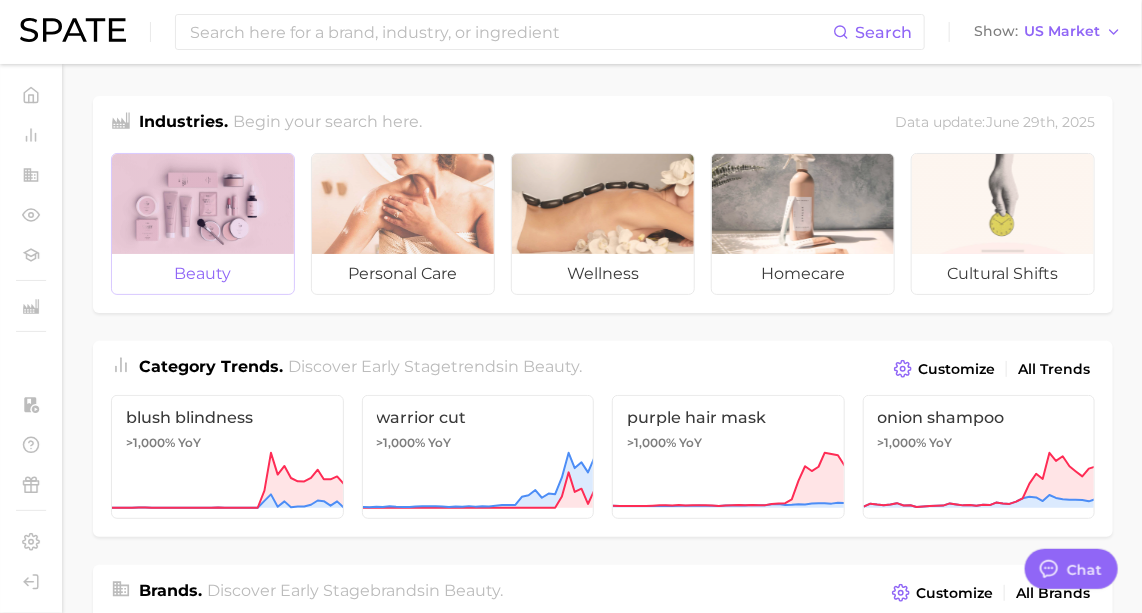 click at bounding box center [203, 204] 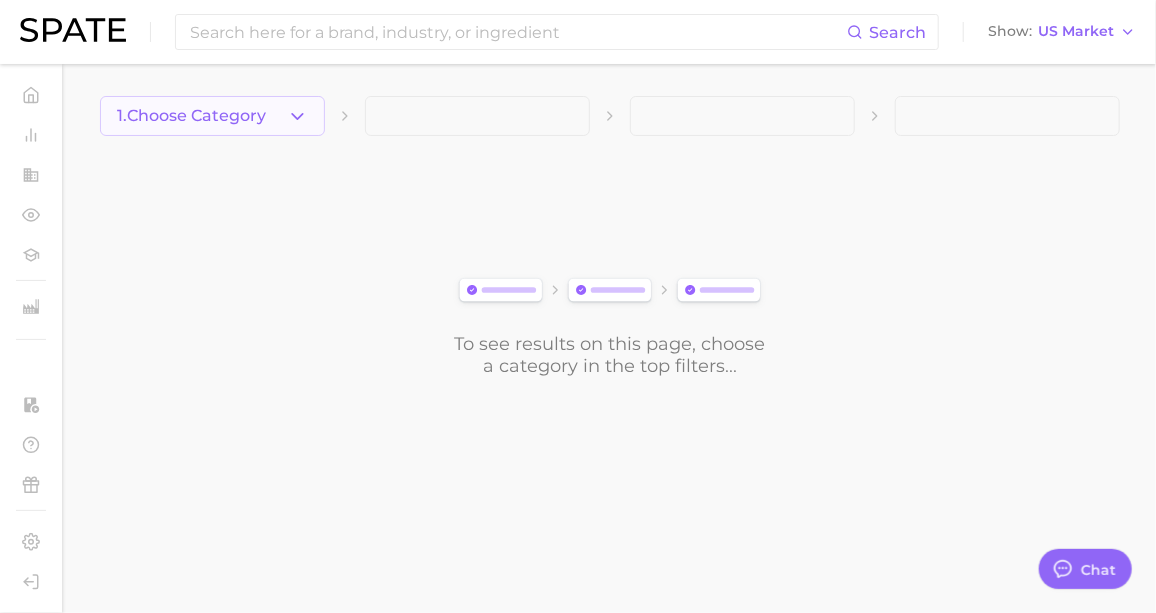 click 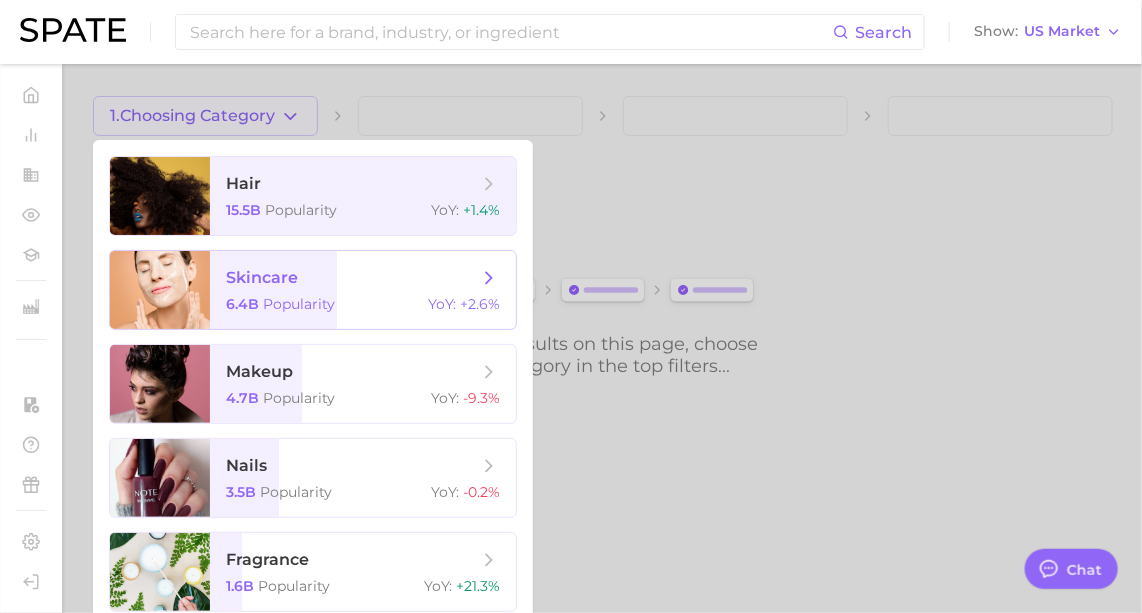 click on "6.4b   Popularity YoY :   +2.6%" at bounding box center (363, 304) 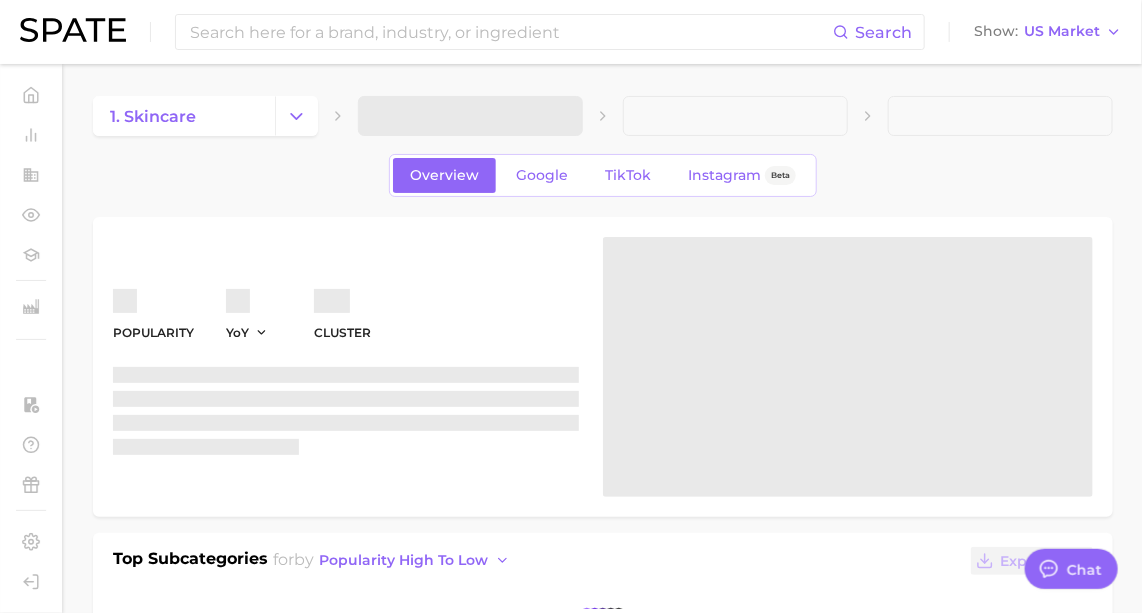 click on "1. skincare Overview Google TikTok Instagram Beta Popularity YoY cluster Top Subcategories for   by  popularity high to low Export Data related categories brands Prediction Related Categories  total What are consumers viewing alongside  ? Export Data Filters concerns   399.1m body parts   257.0m ingredients   44.5m product format   31.6m benefits   27.1m routines   24.9m Columns new group Popularity YoY QoQ Loading..." at bounding box center [603, 655] 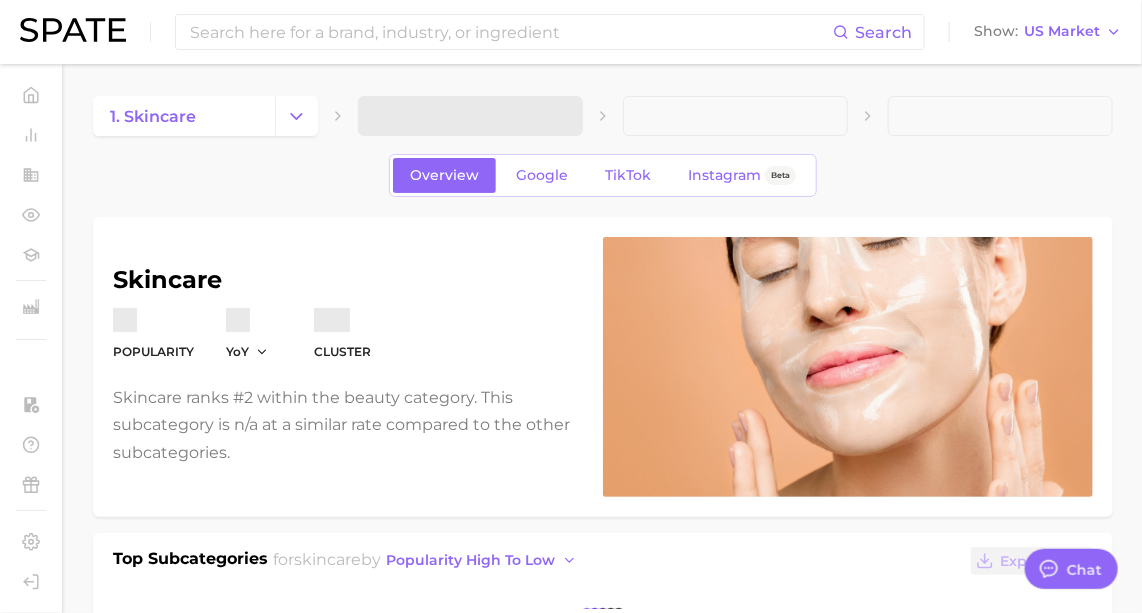 click at bounding box center [470, 116] 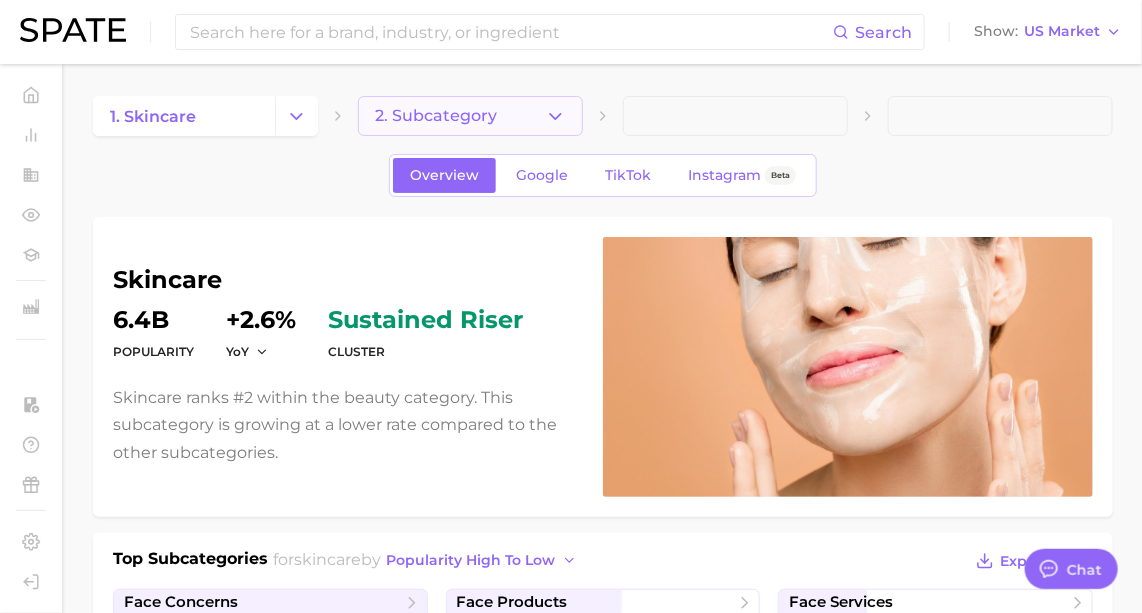 click on "2. Subcategory" at bounding box center (470, 116) 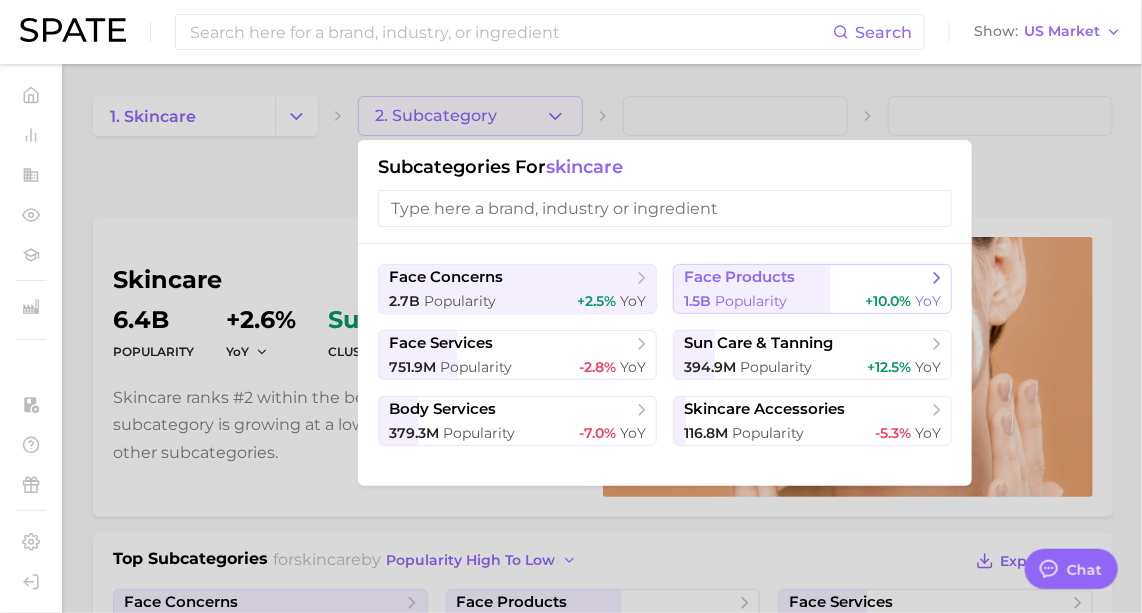 click on "face products" at bounding box center [739, 277] 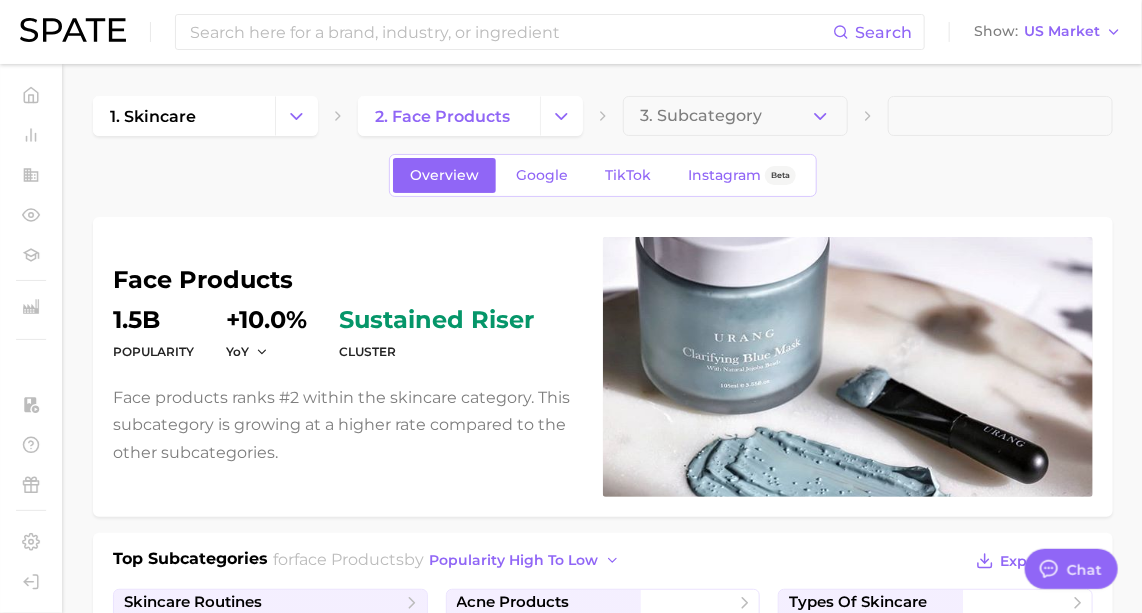 click on "1. skincare 2. face products 3. Subcategory Overview Google TikTok Instagram Beta face products Popularity 1.5b YoY +10.0% cluster sustained riser Face products ranks #2 within the skincare category. This subcategory is growing at a higher rate compared to the other subcategories. Top Subcategories for face products by popularity high to low Export Data skincare routines 270.1m Popularity -0.1% YoY acne products 167.6m Popularity +1.1% YoY types of skincare 159.4m Popularity +47.9% YoY moisturizer products 143.4m Popularity +19.9% YoY face mask products 123.1m Popularity +27.3% YoY cleansing products 108.3m Popularity +16.5% YoY lip care 88.5m Popularity +6.3% YoY face serum products 74.3m Popularity -6.1% YoY Show more subcategories related categories brands Prediction Related Categories 10600 total What are consumers viewing alongside face products ? Export Data Filters concerns 142.8m body parts 124.2m ingredients 25.0m product format 17.1m" at bounding box center (603, 960) 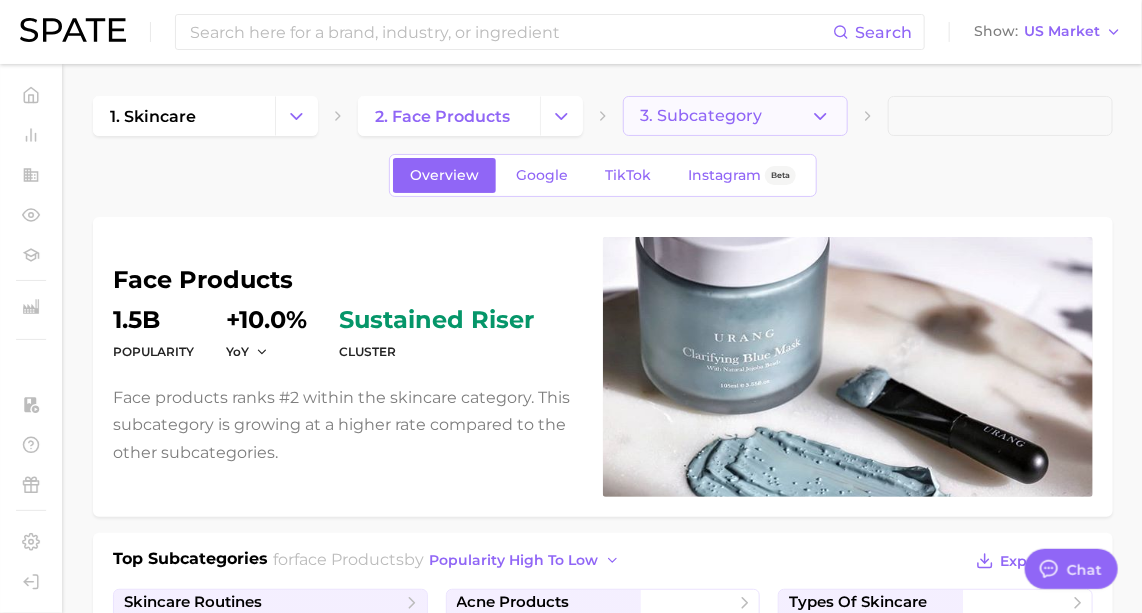 click on "3. Subcategory" at bounding box center [701, 116] 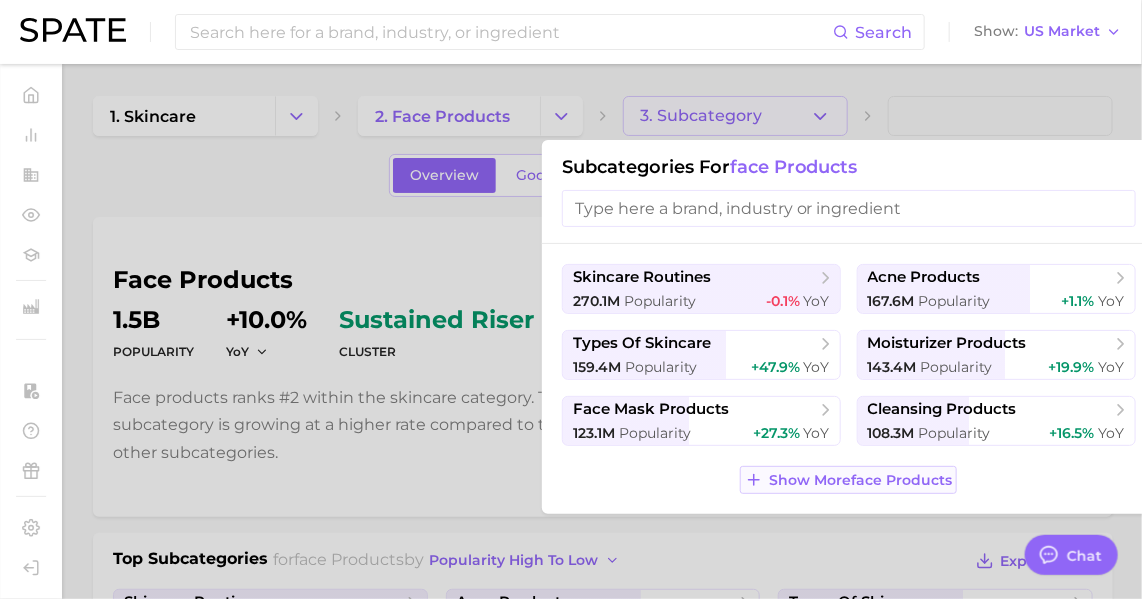 click on "Show More  face products" at bounding box center (848, 480) 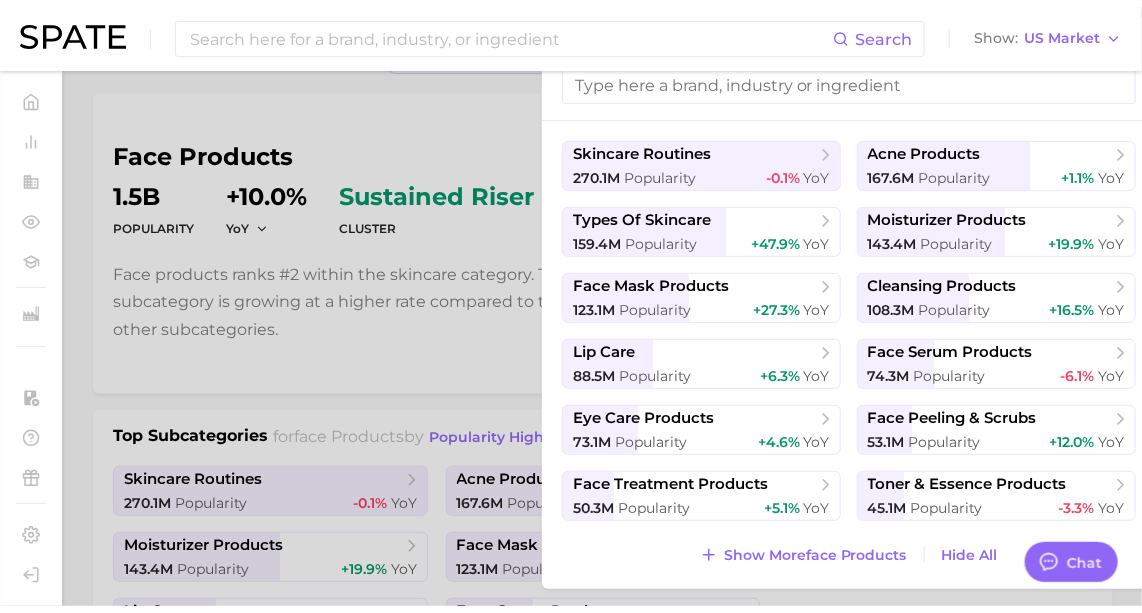 scroll, scrollTop: 0, scrollLeft: 0, axis: both 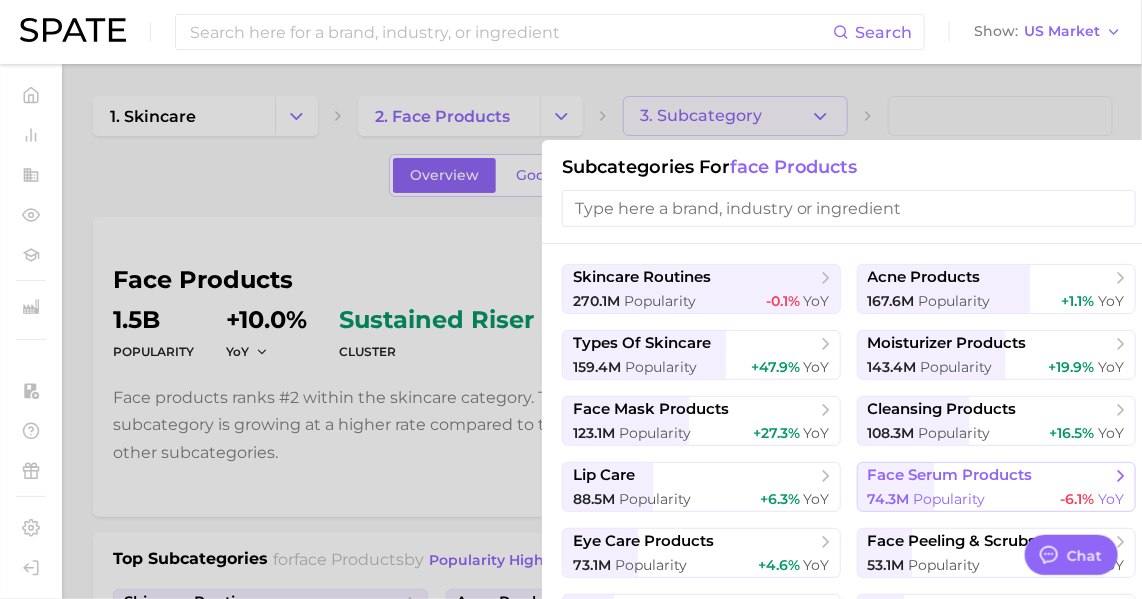 click on "face serum products 74.3m   Popularity -6.1%   YoY" at bounding box center [996, 487] 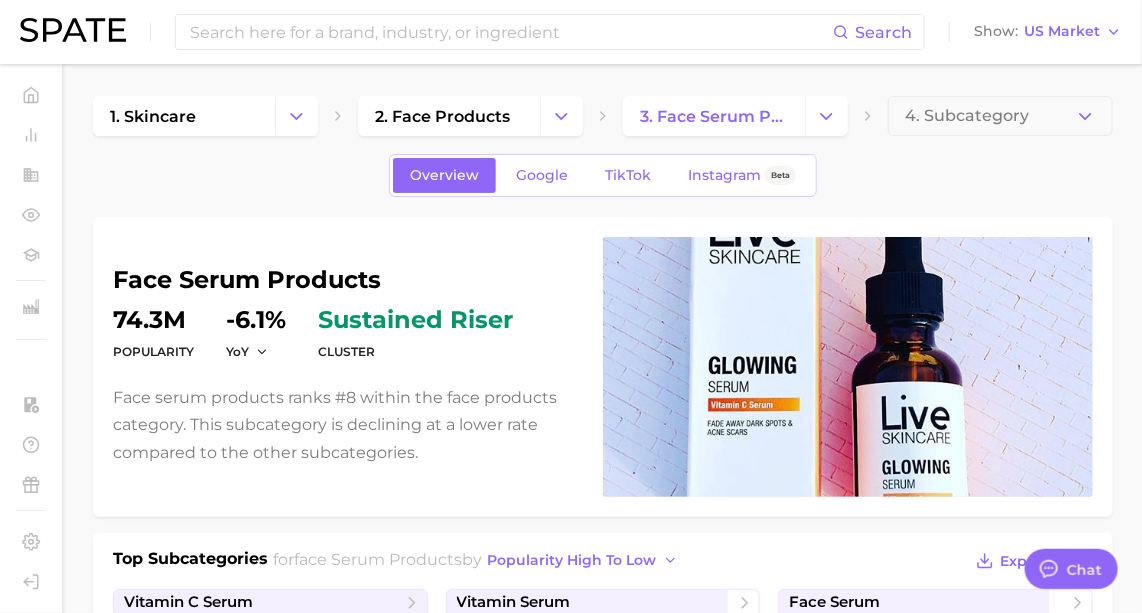 click on "4. Subcategory" at bounding box center (967, 116) 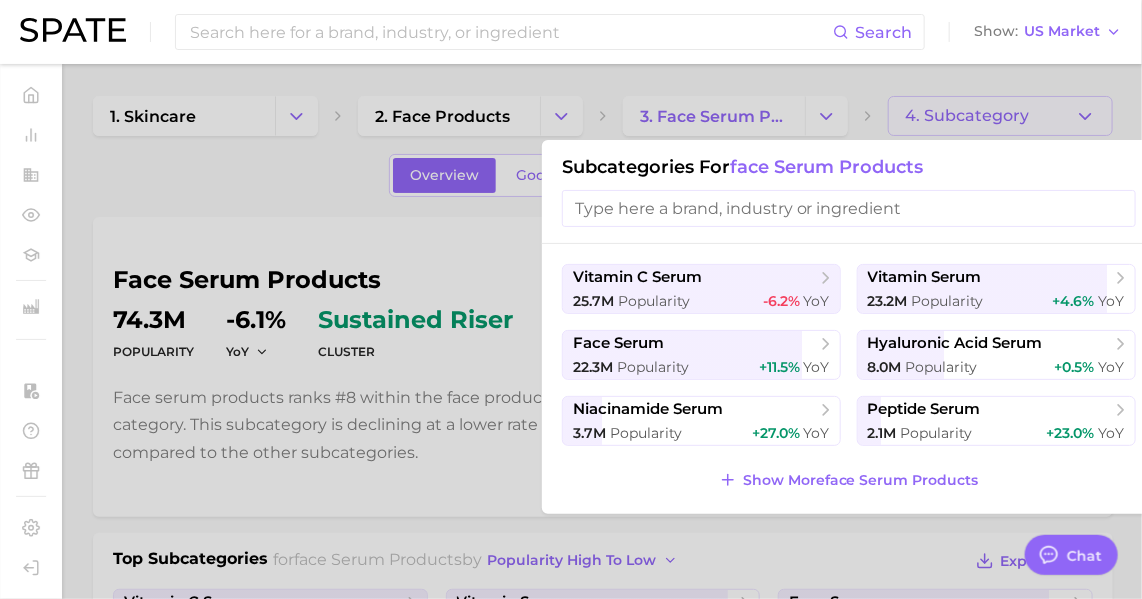 click at bounding box center (849, 208) 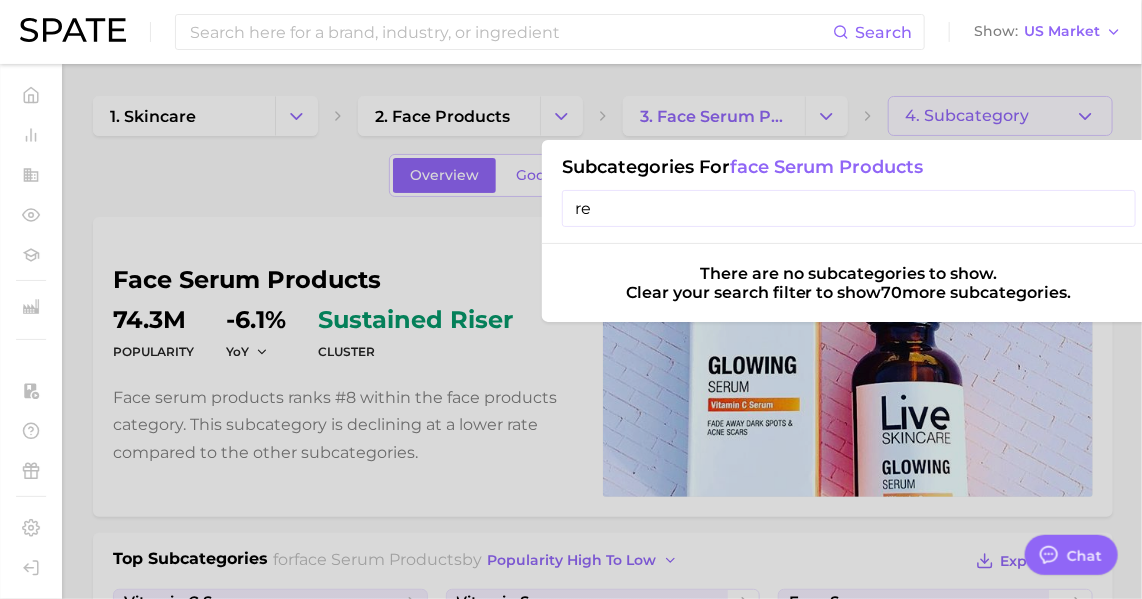 type on "r" 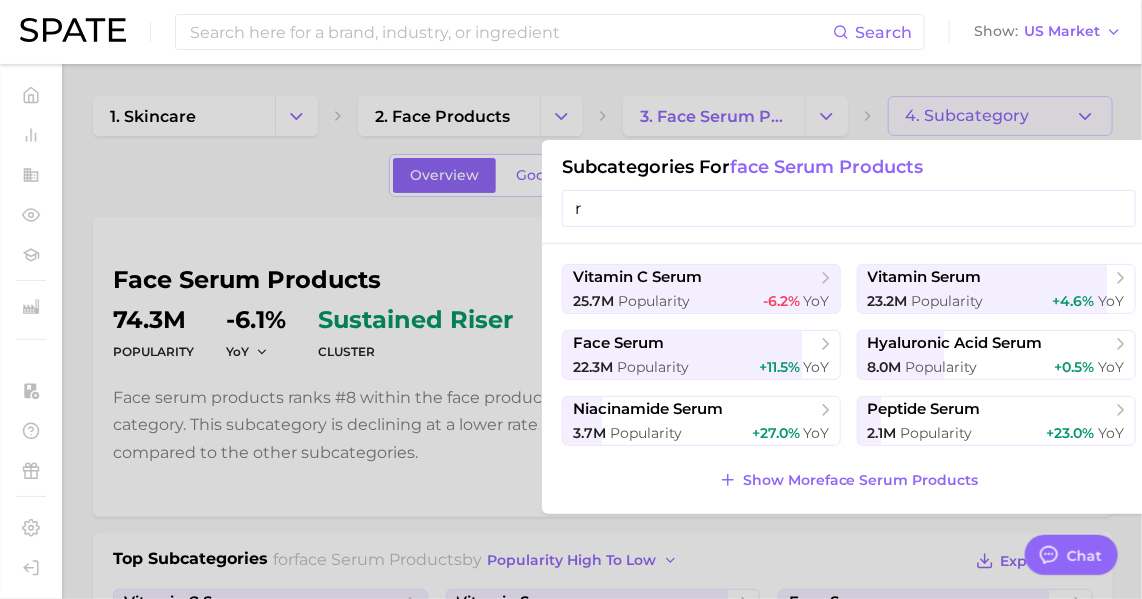 type 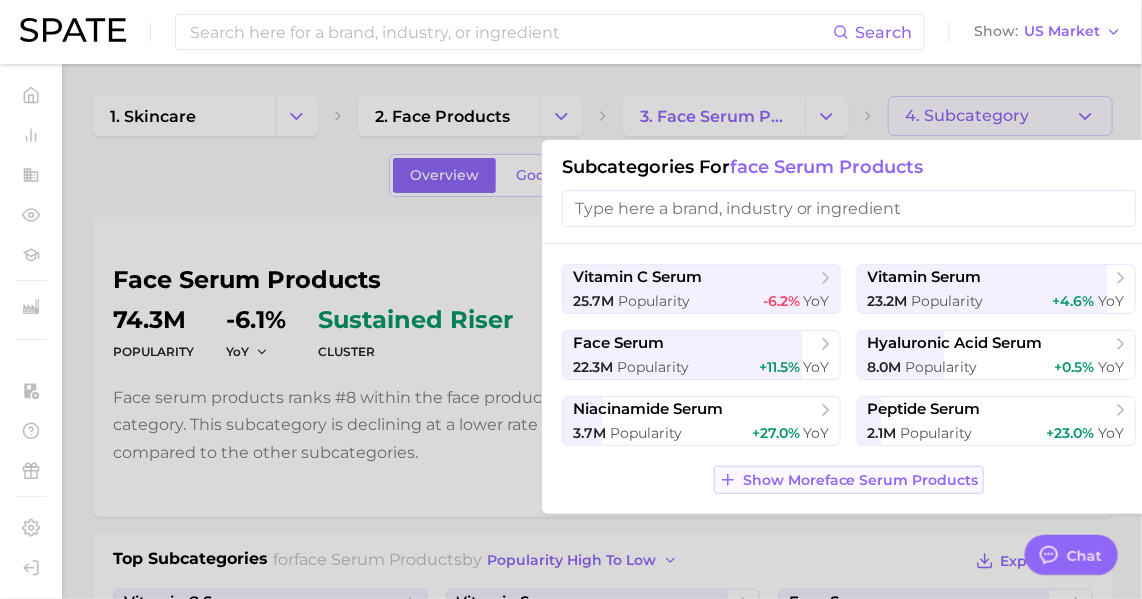 click on "Show More  face serum products" at bounding box center [849, 480] 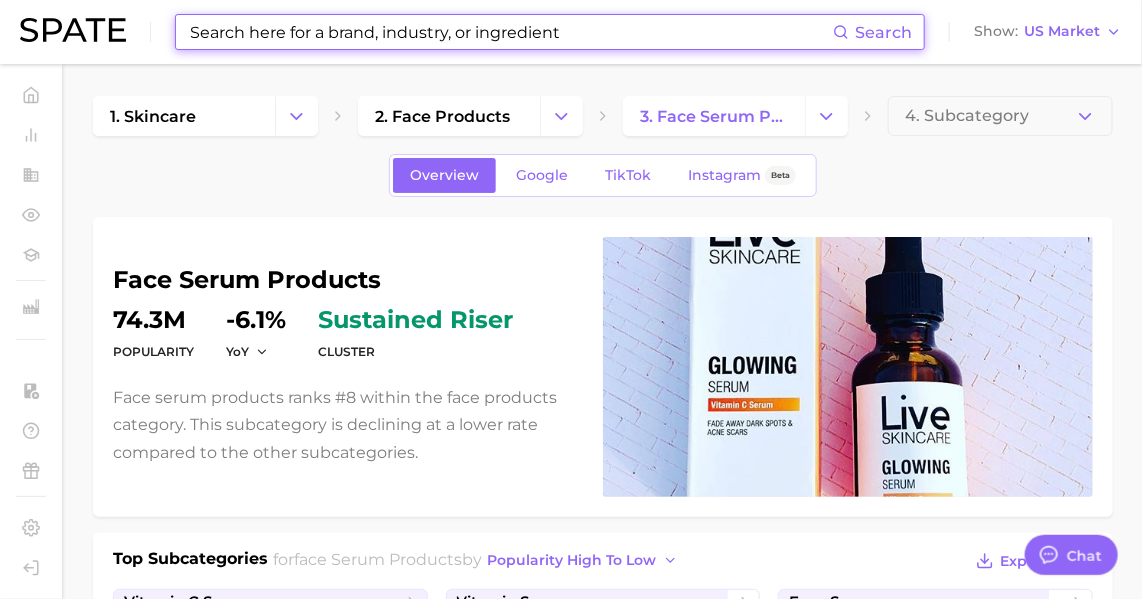 click at bounding box center [510, 32] 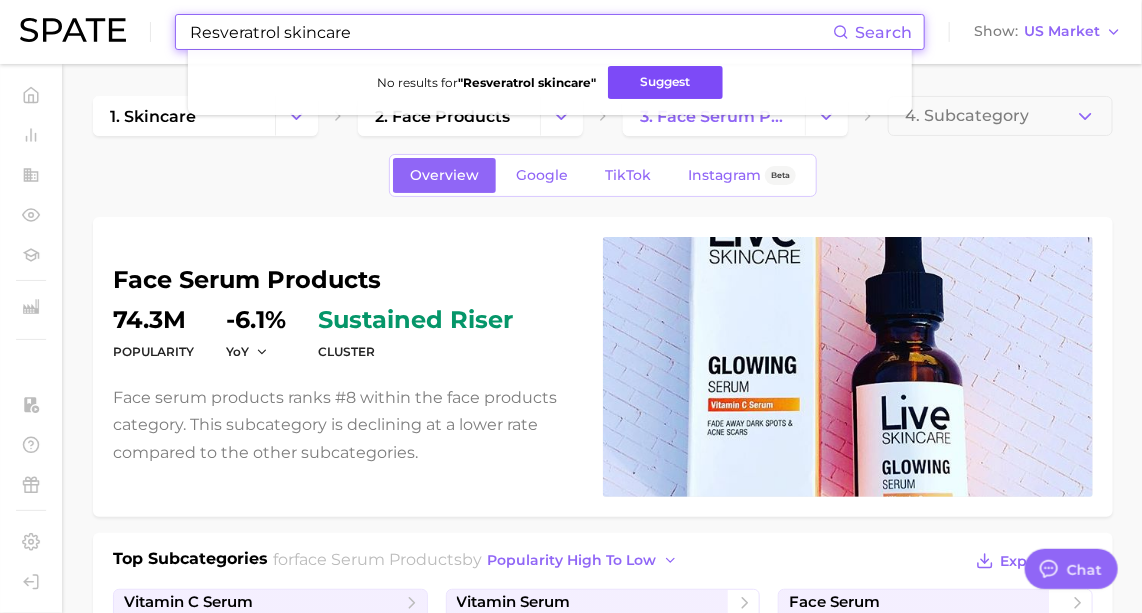 type on "Resveratrol skincare" 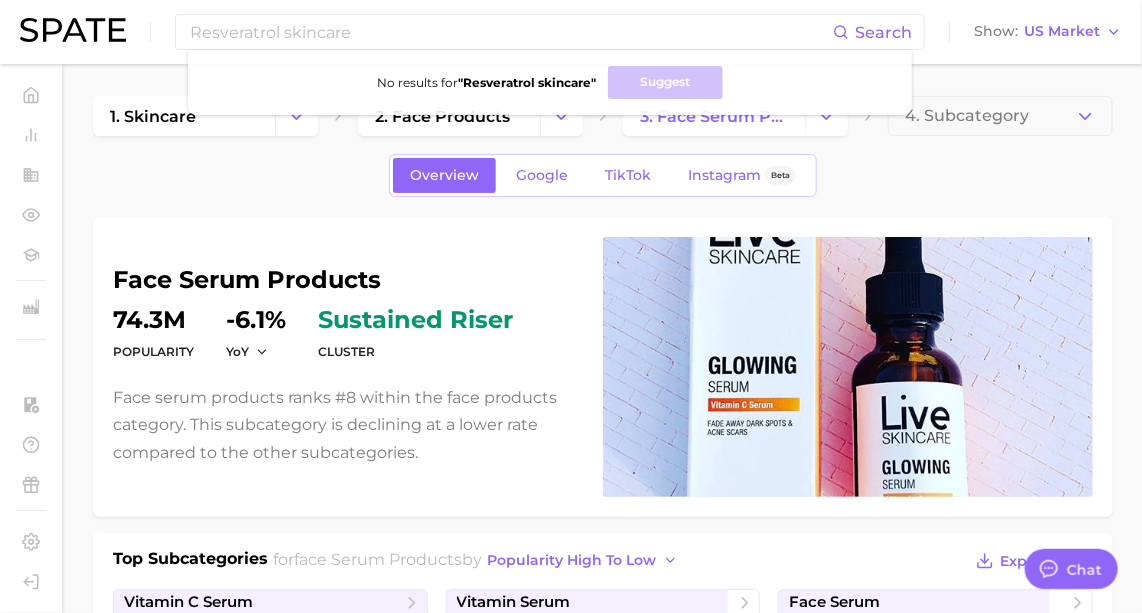 click on "Overview Google TikTok Instagram Beta" at bounding box center (603, 175) 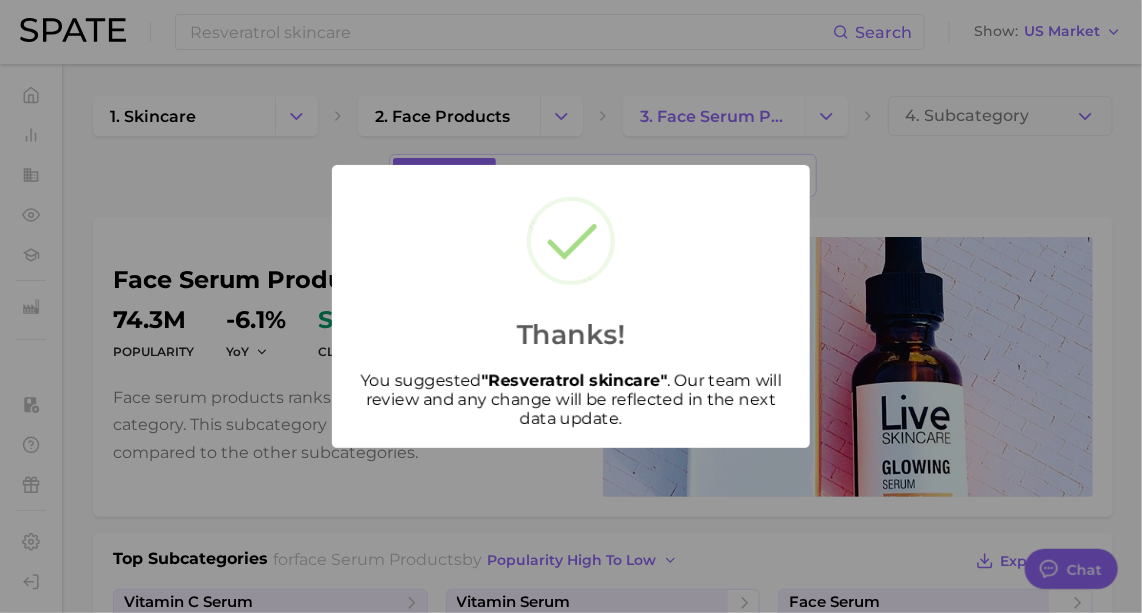 click on "Thanks! You suggested " Resveratrol skincare " . Our team will review and any change will be reflected in the next data update." at bounding box center [571, 306] 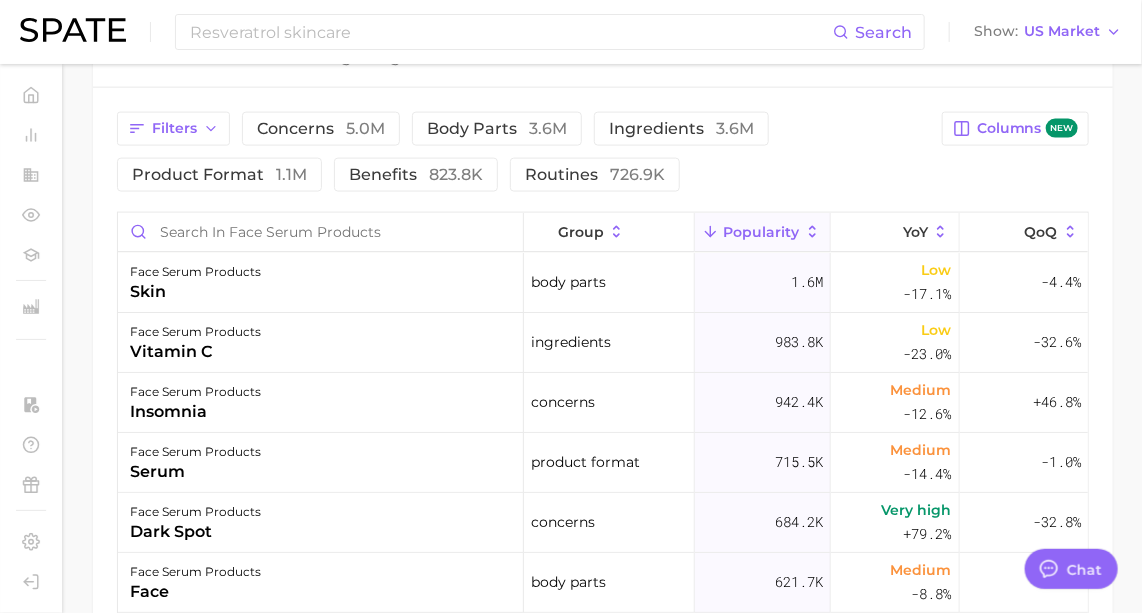 scroll, scrollTop: 909, scrollLeft: 0, axis: vertical 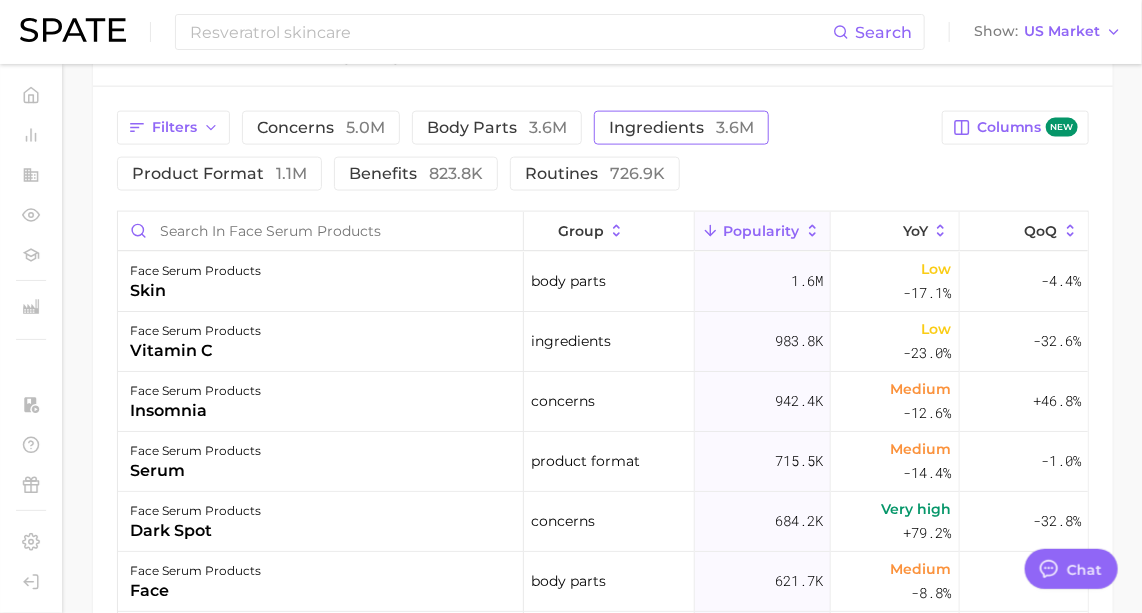 click on "ingredients   3.6m" at bounding box center [681, 128] 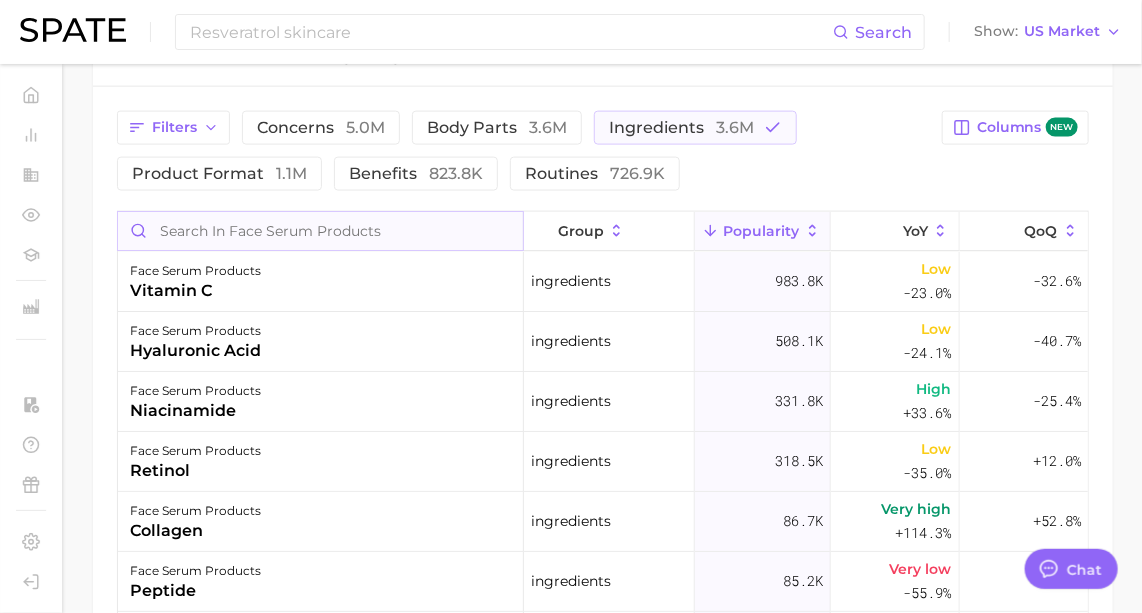 click at bounding box center (320, 231) 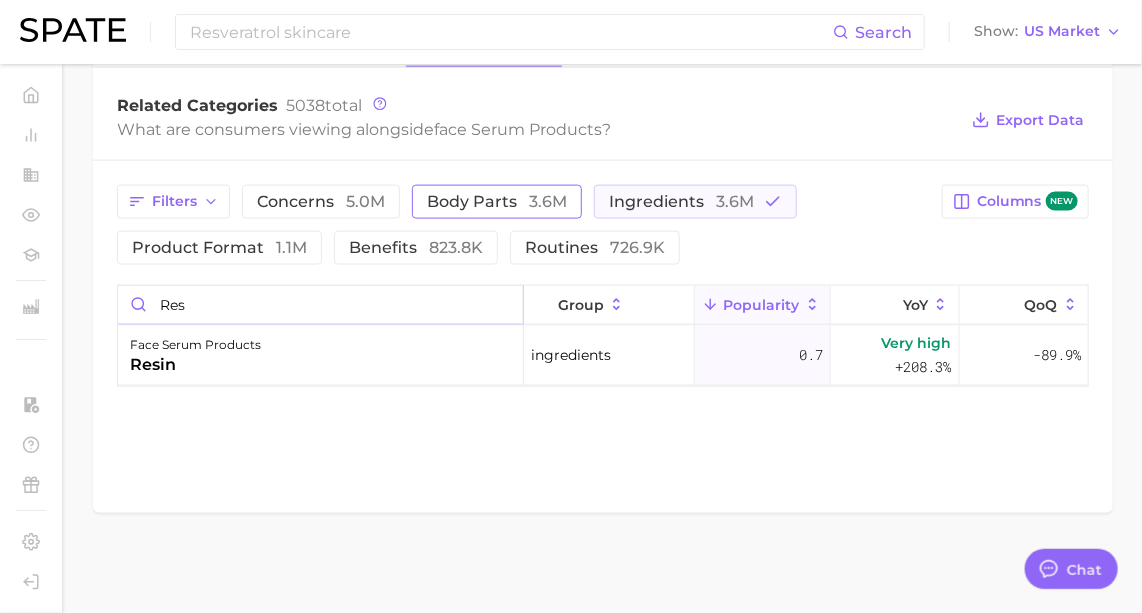 type on "resv" 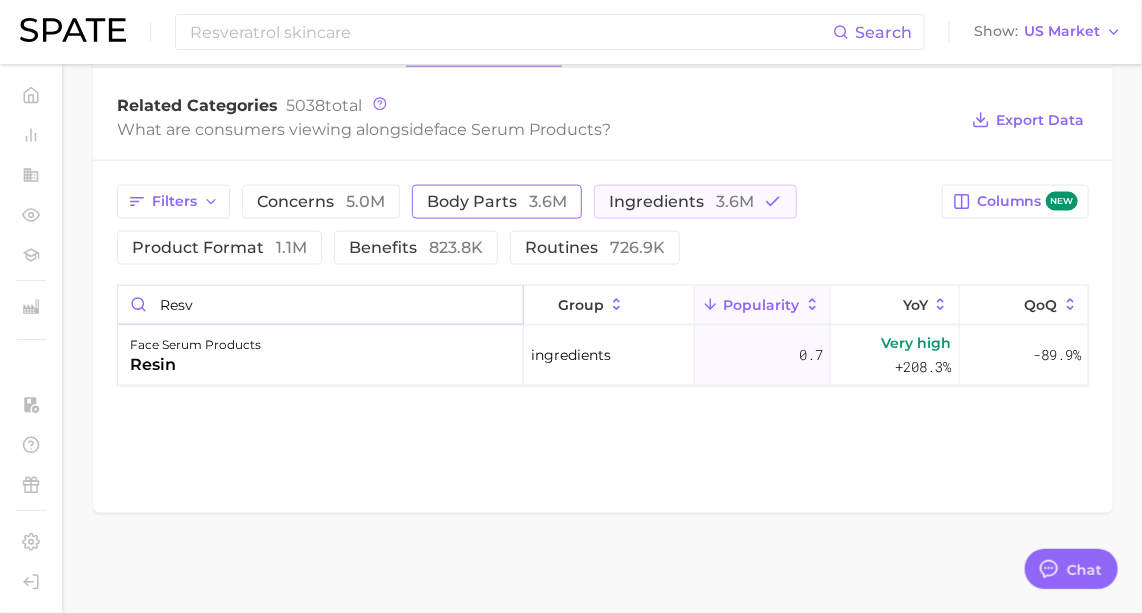 scroll, scrollTop: 831, scrollLeft: 0, axis: vertical 